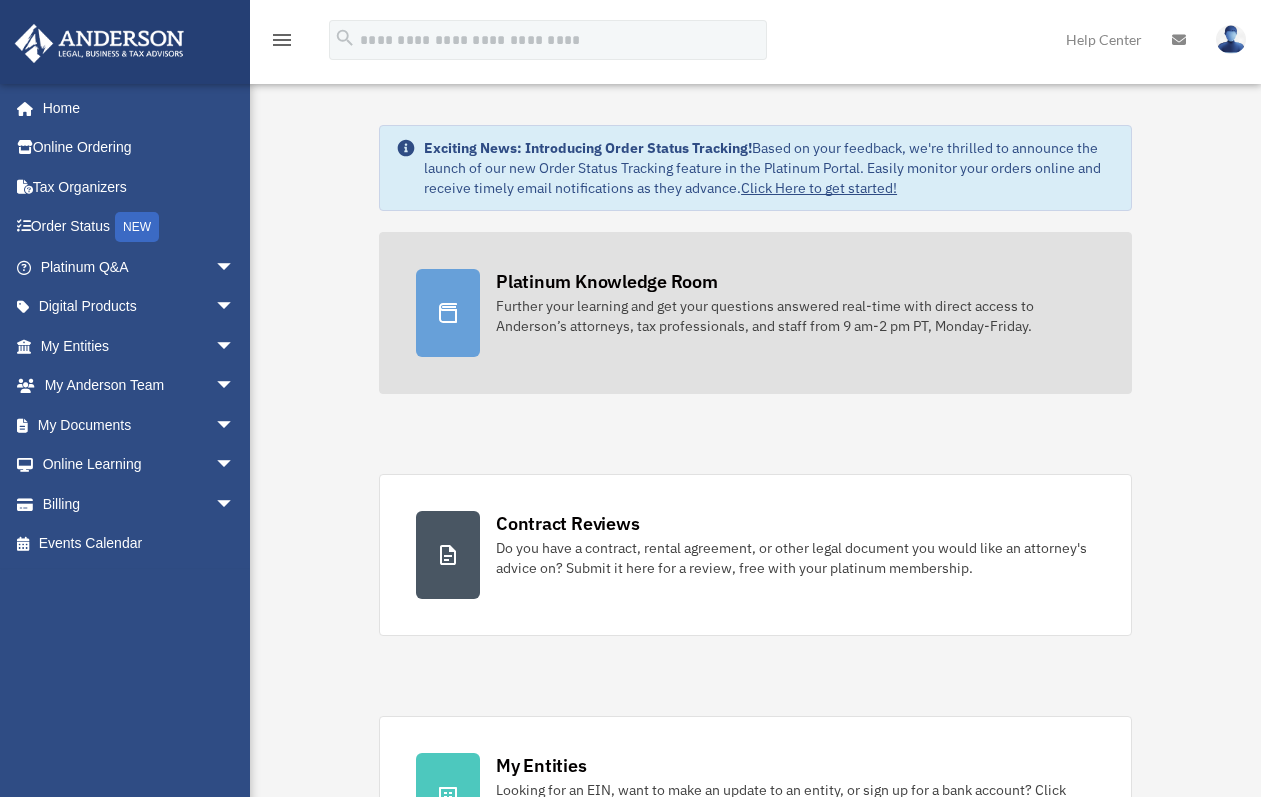 scroll, scrollTop: 0, scrollLeft: 0, axis: both 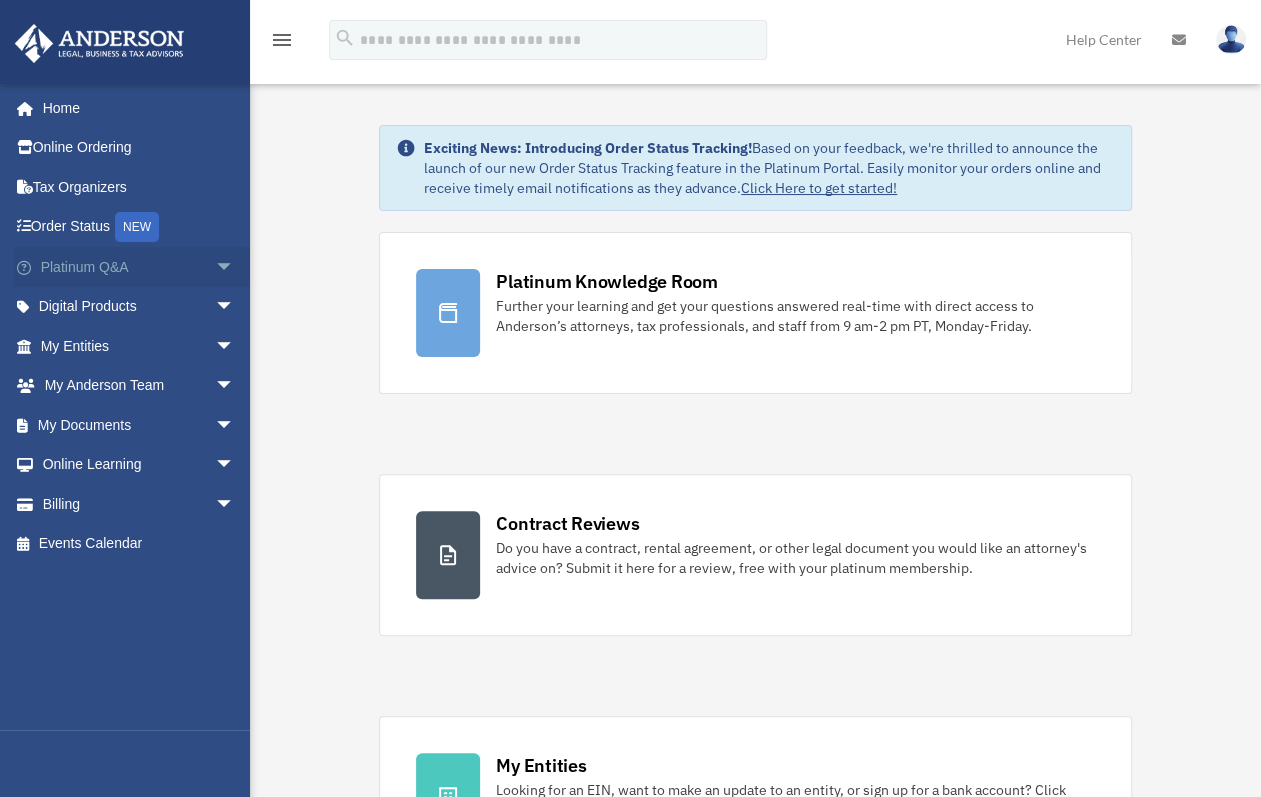 click on "arrow_drop_down" at bounding box center (235, 267) 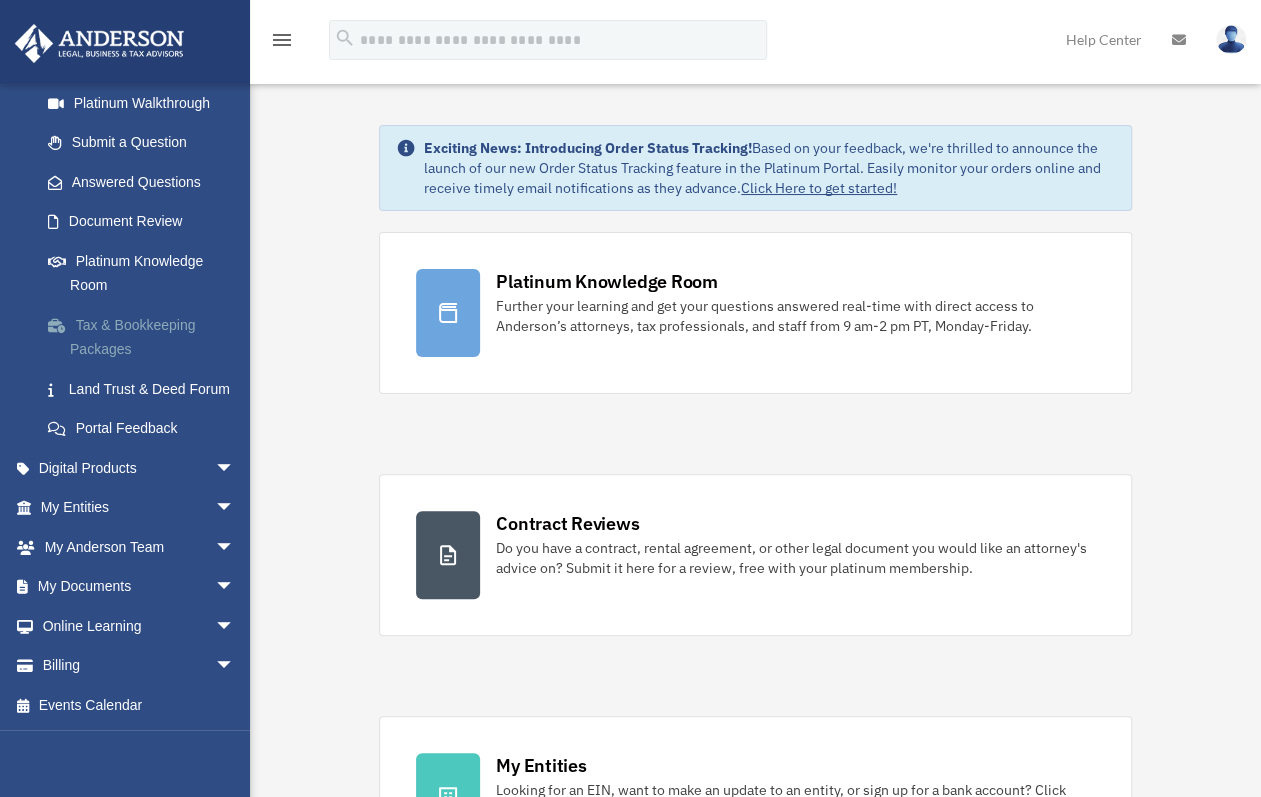scroll, scrollTop: 266, scrollLeft: 0, axis: vertical 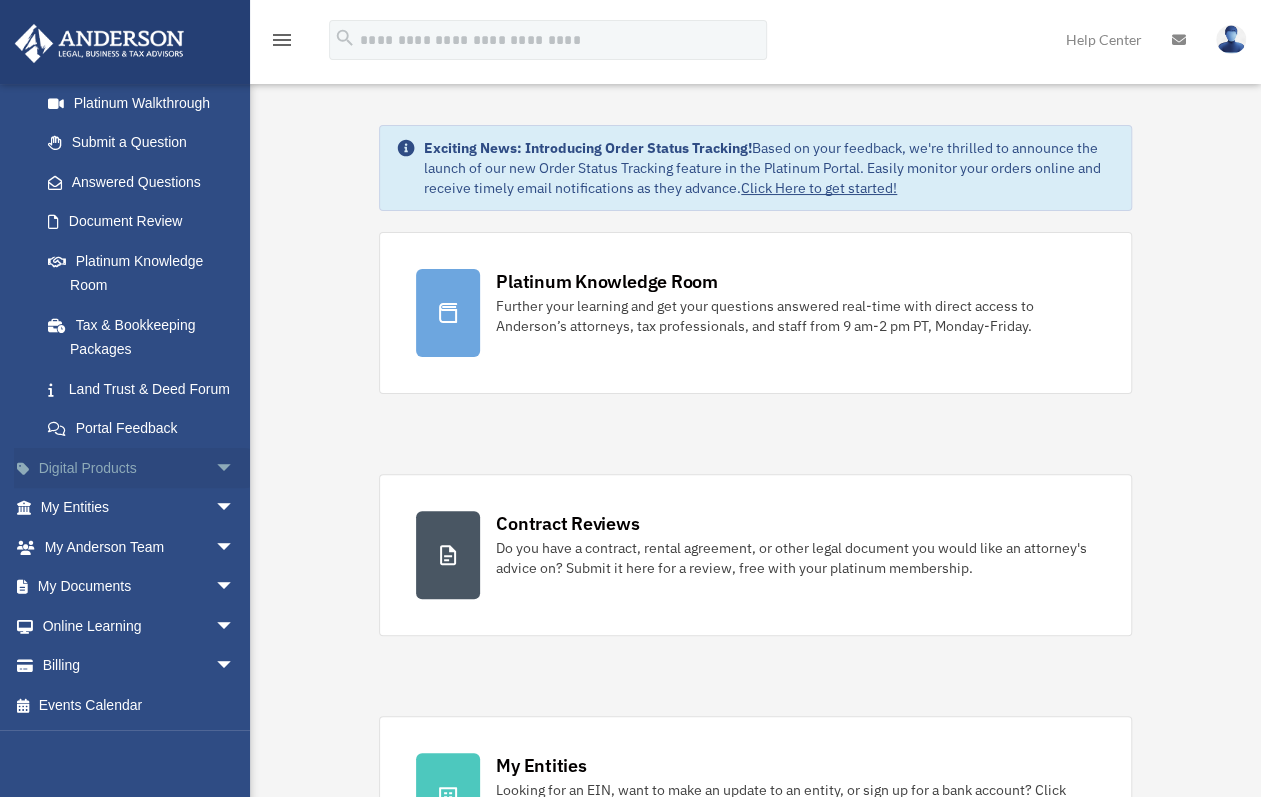 click on "arrow_drop_down" at bounding box center [235, 468] 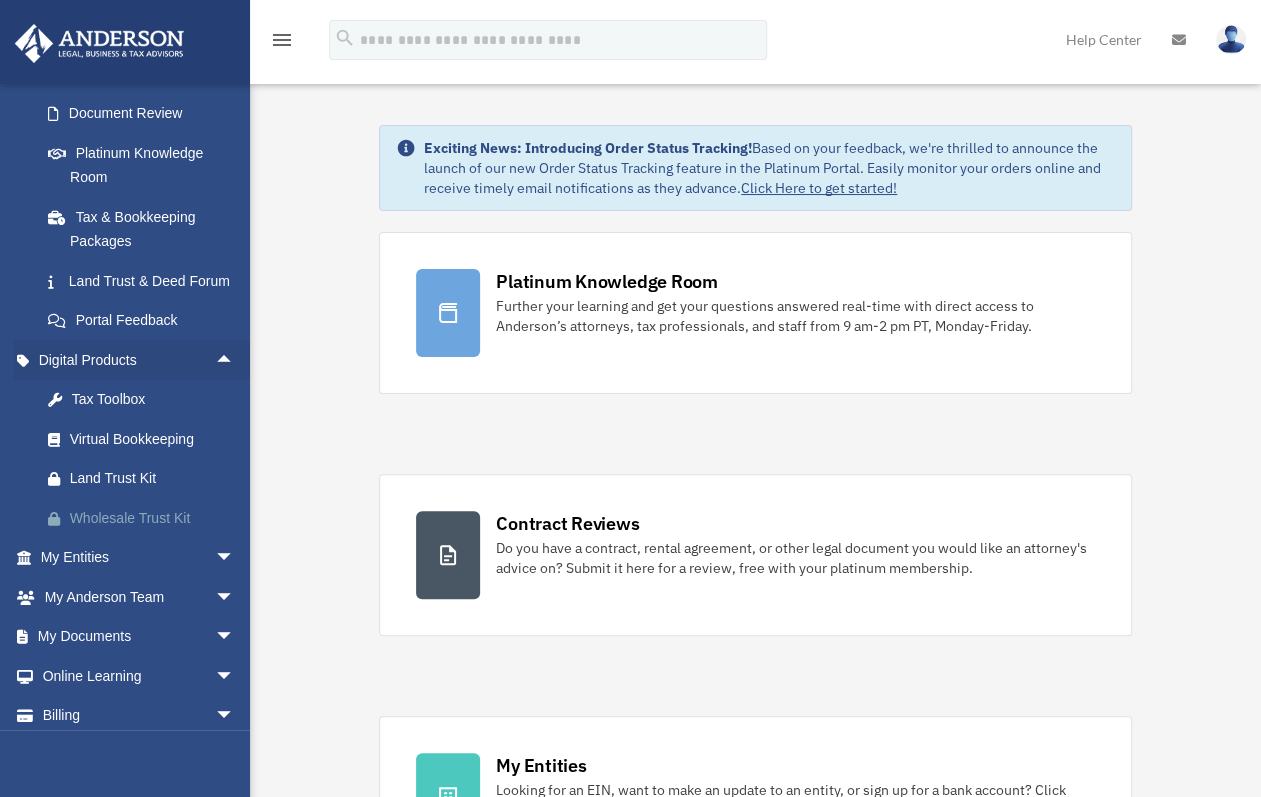 scroll, scrollTop: 424, scrollLeft: 0, axis: vertical 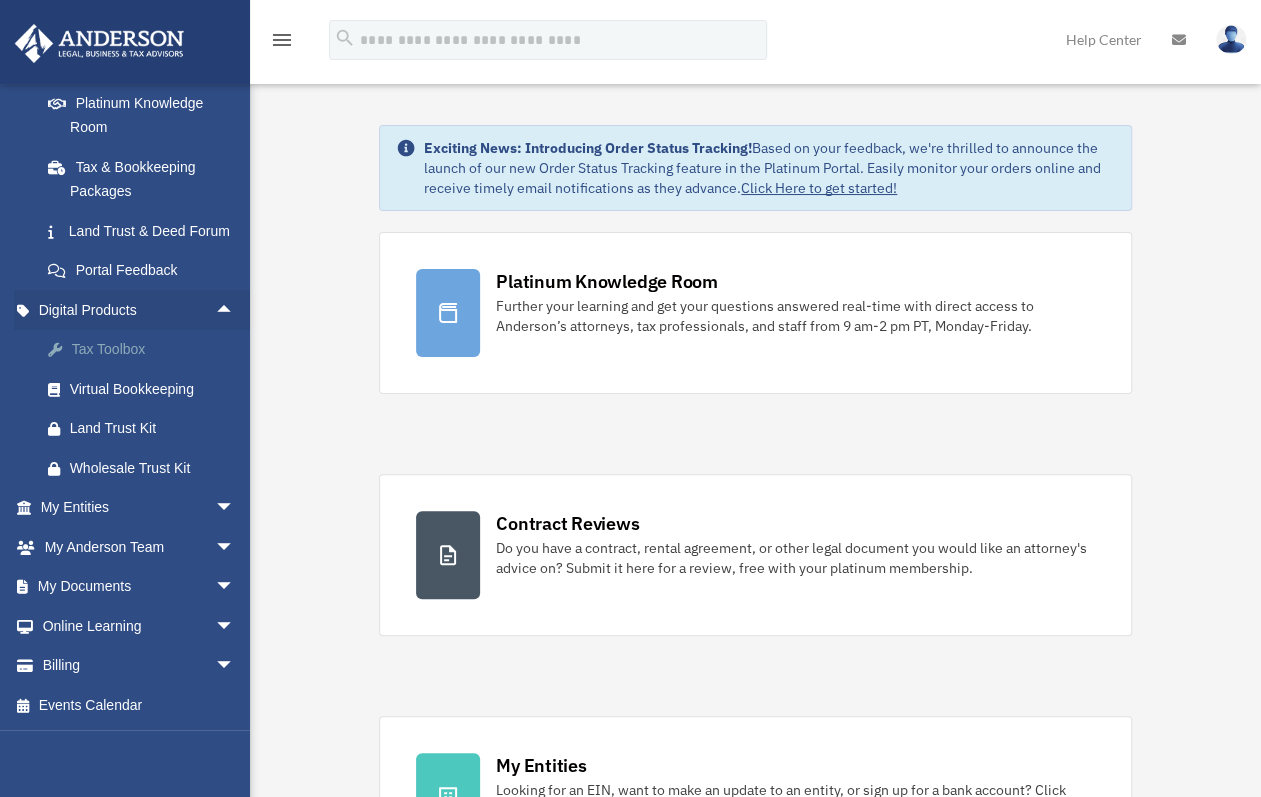 click on "Tax Toolbox" at bounding box center (155, 349) 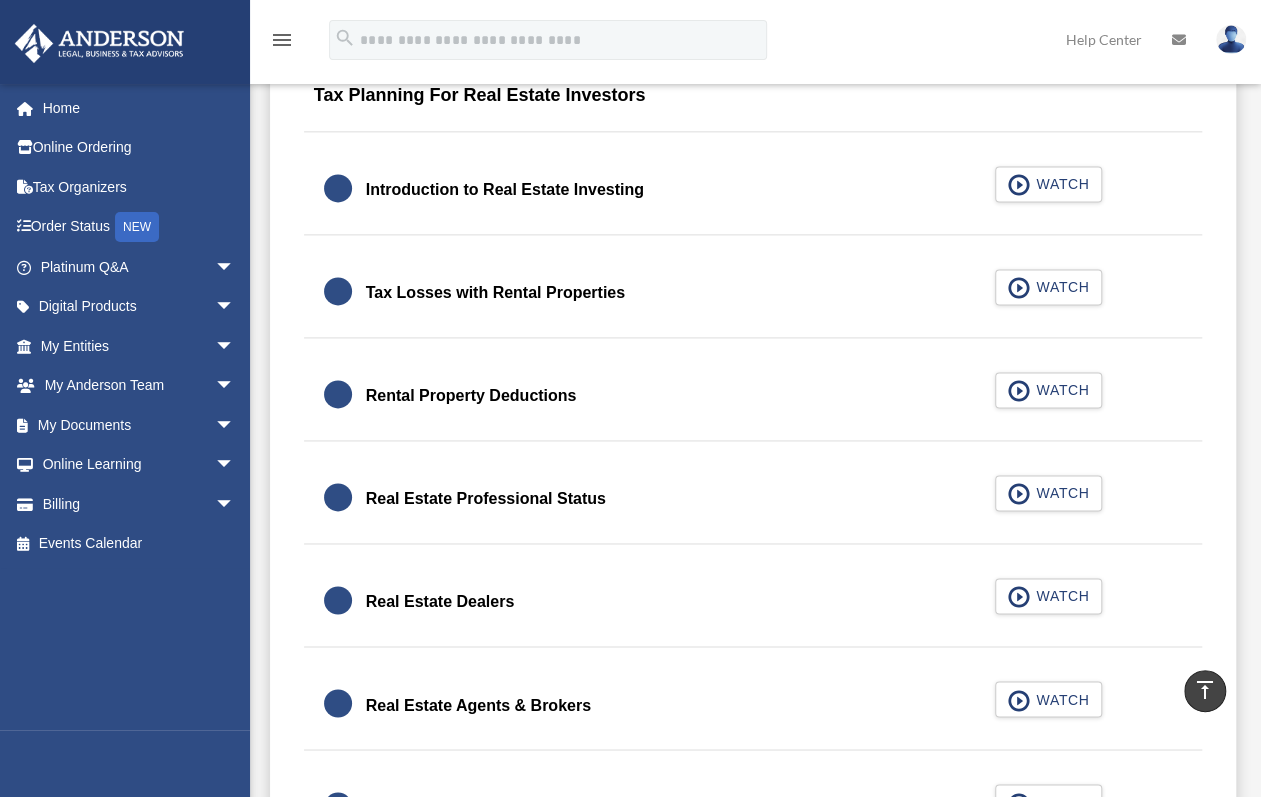 scroll, scrollTop: 1200, scrollLeft: 0, axis: vertical 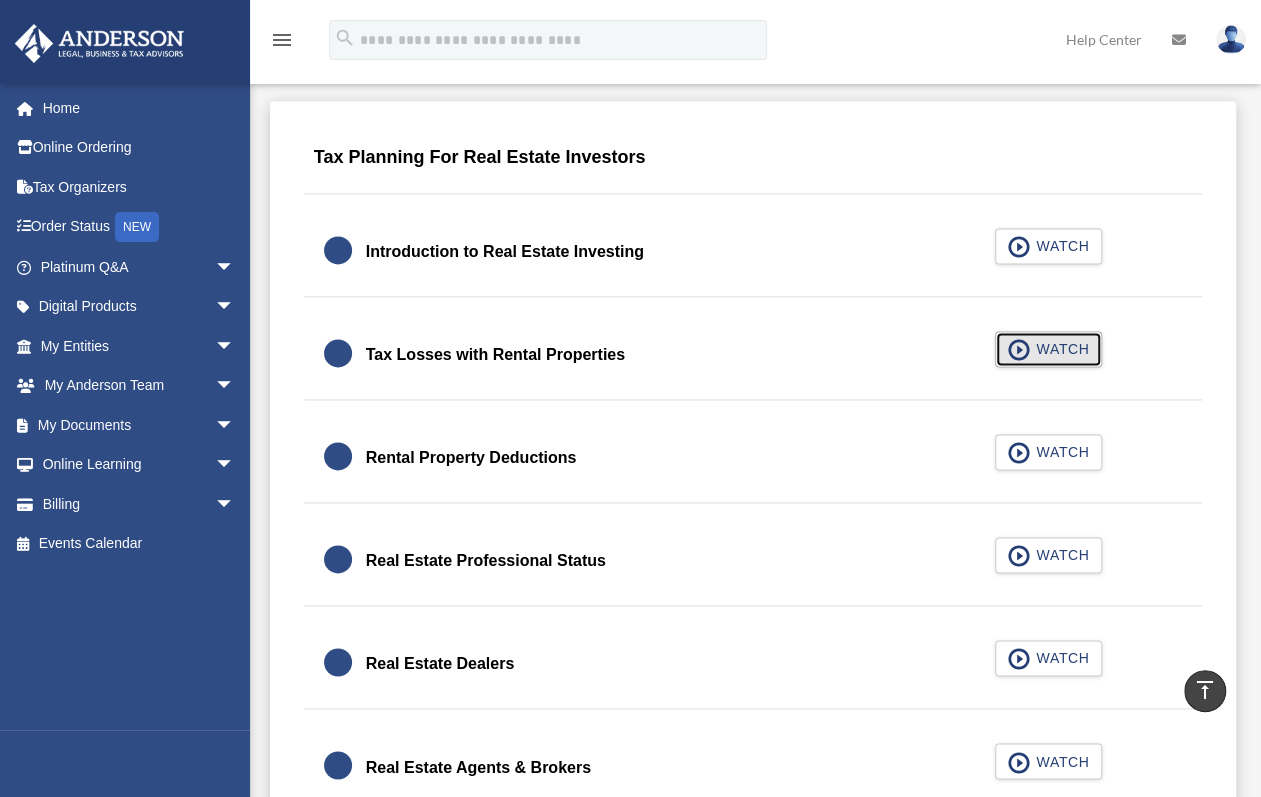click on "WATCH" at bounding box center (1059, 349) 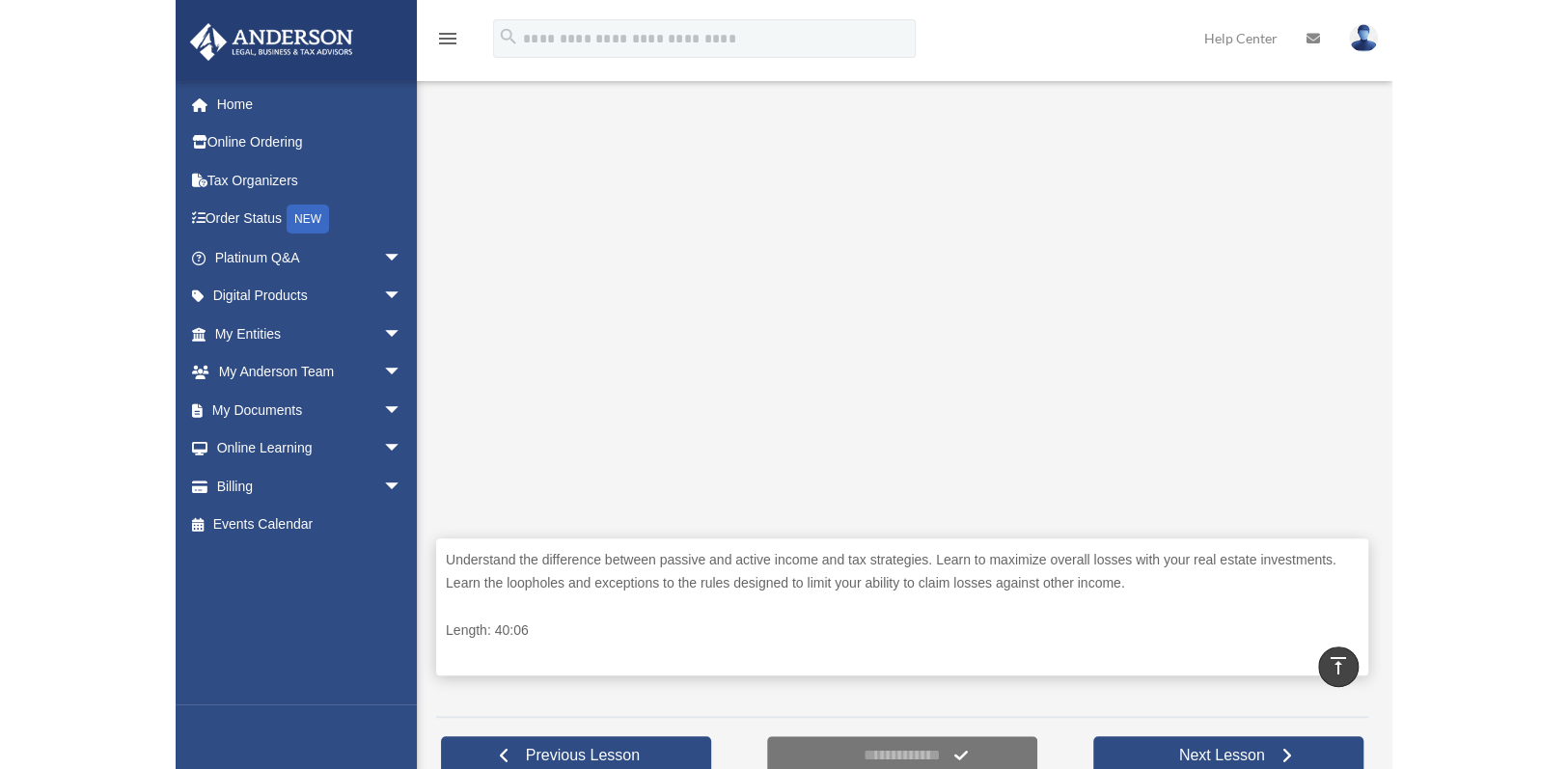 scroll, scrollTop: 496, scrollLeft: 0, axis: vertical 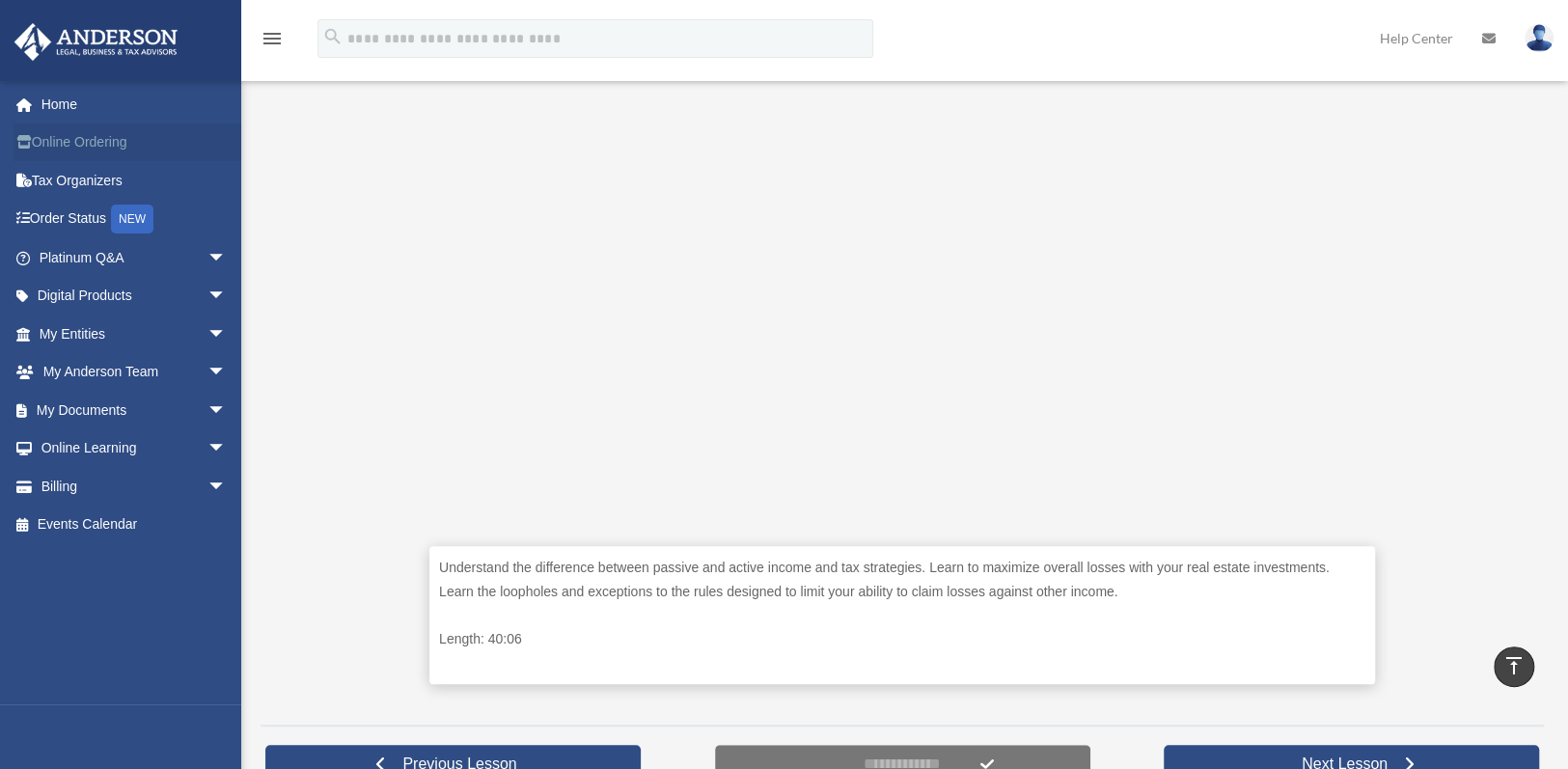 click on "Online Ordering" at bounding box center [134, 143] 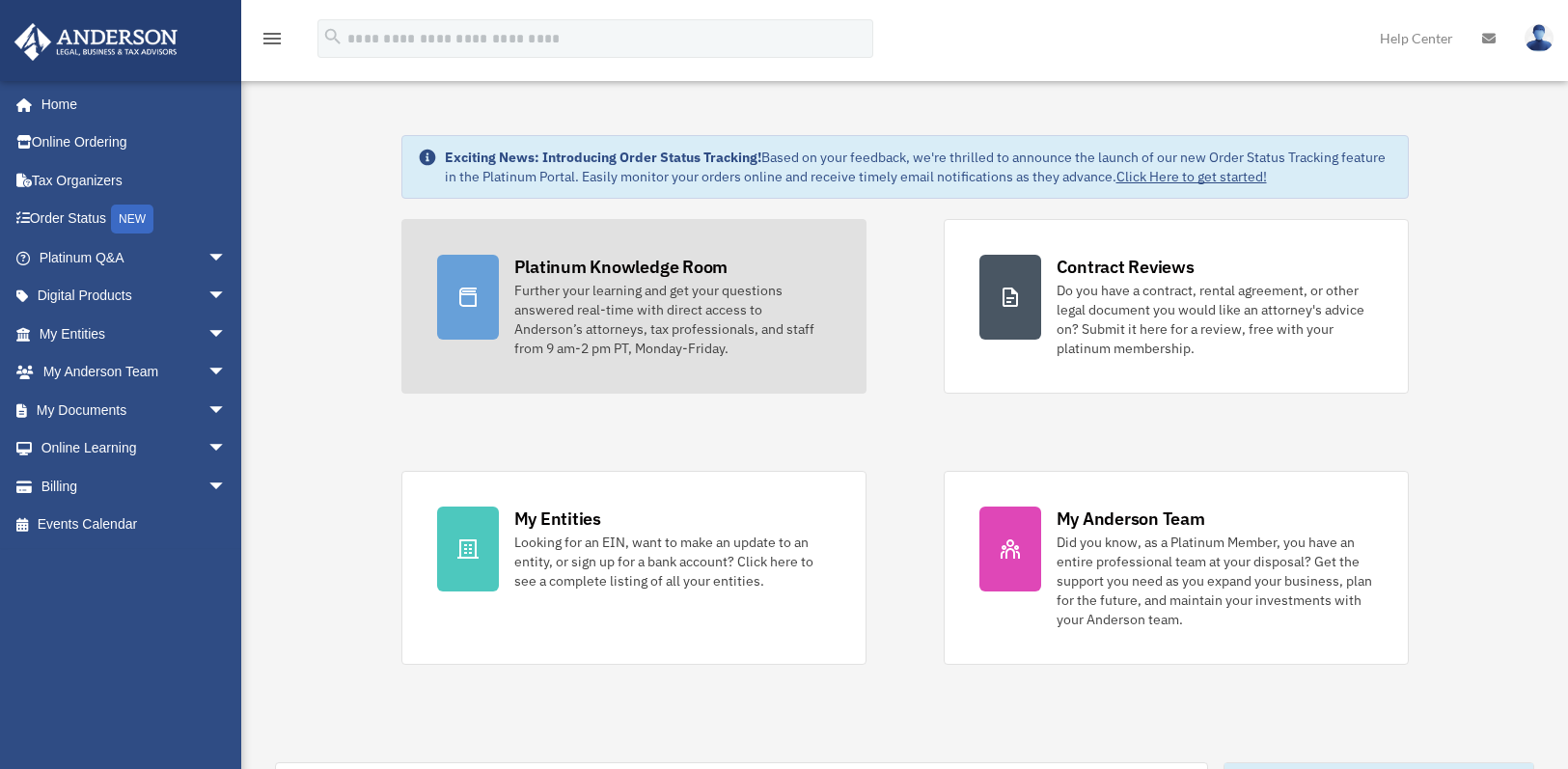 scroll, scrollTop: 0, scrollLeft: 0, axis: both 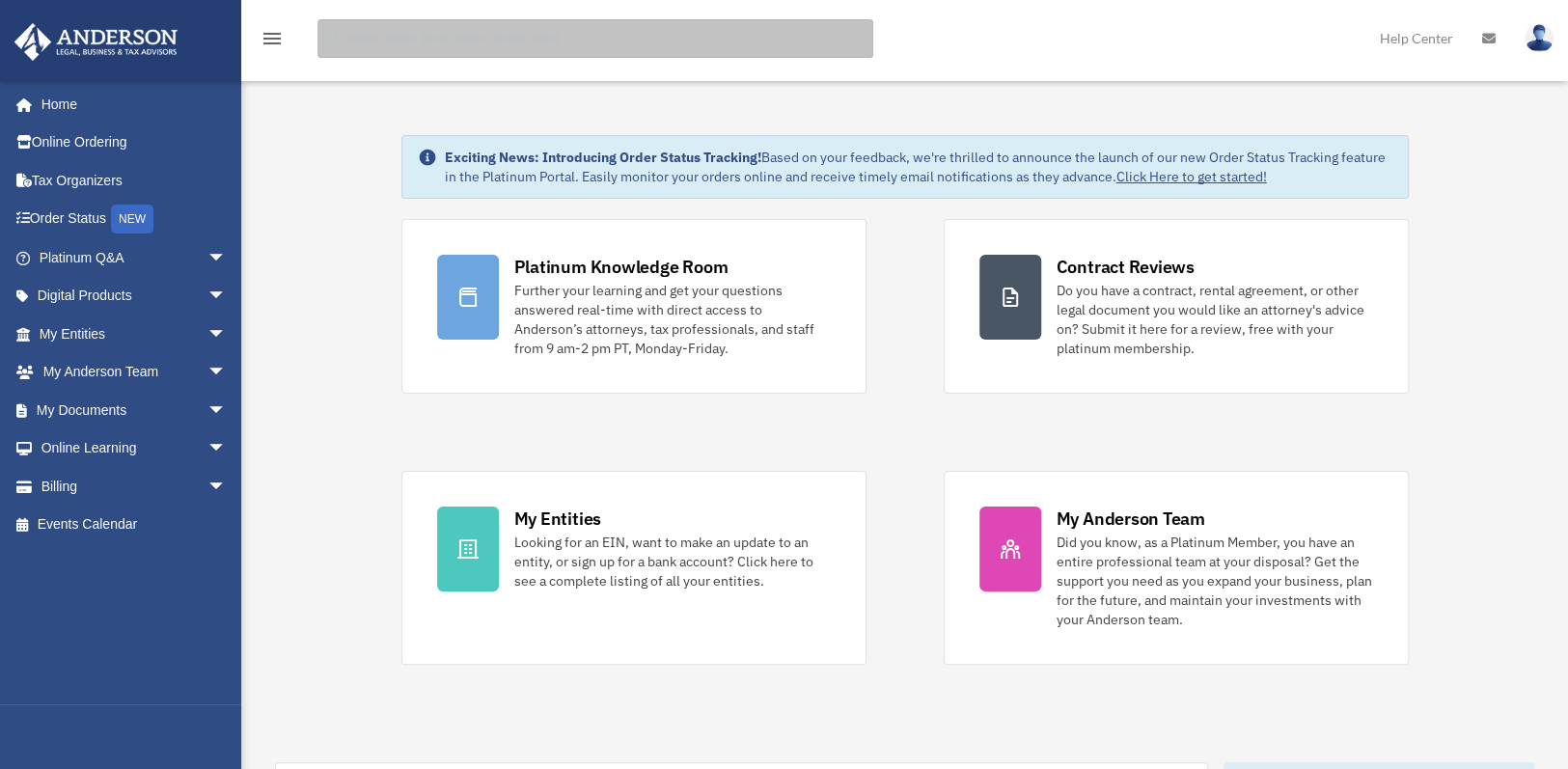 click at bounding box center [595, 39] 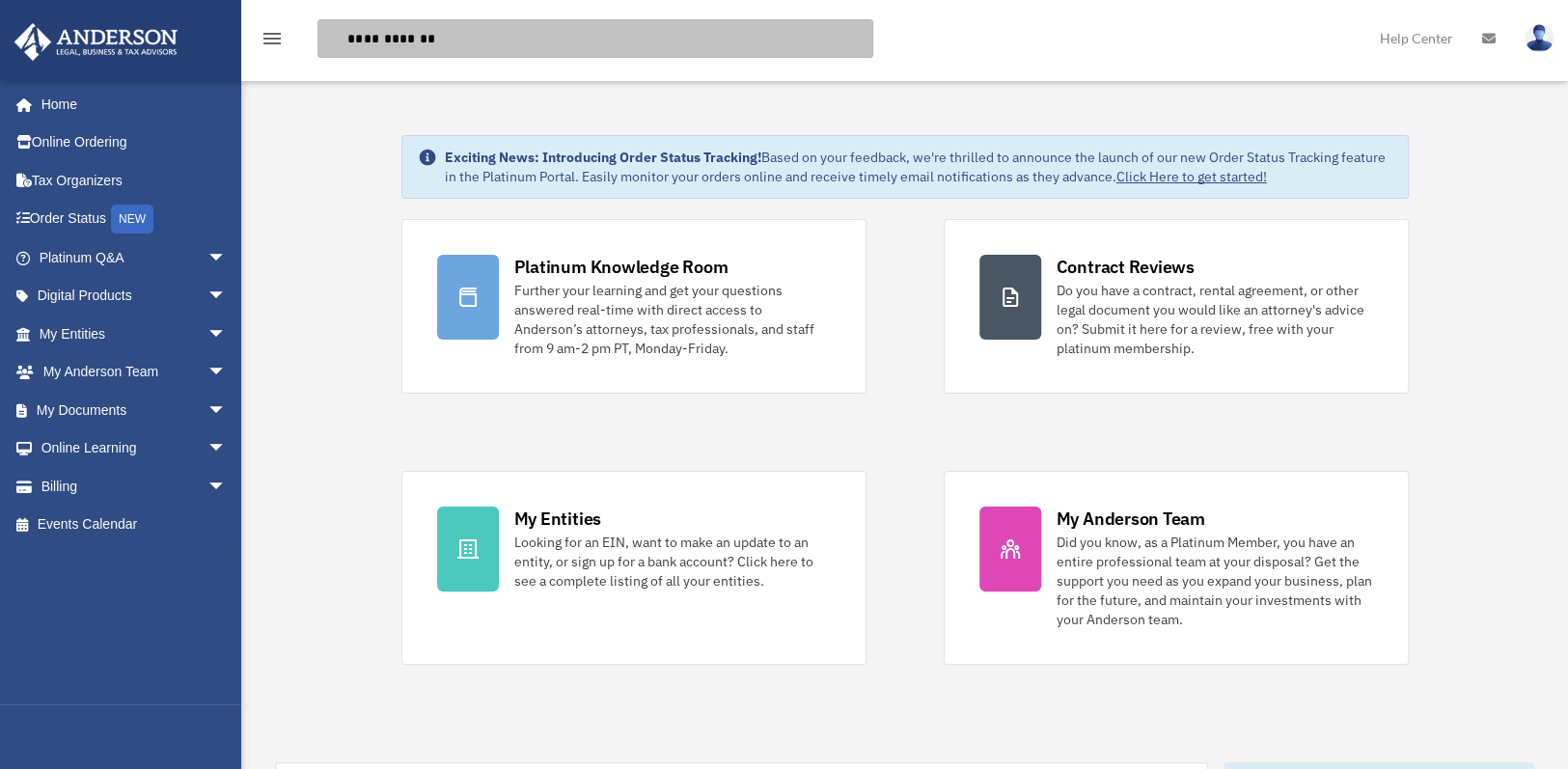 type on "**********" 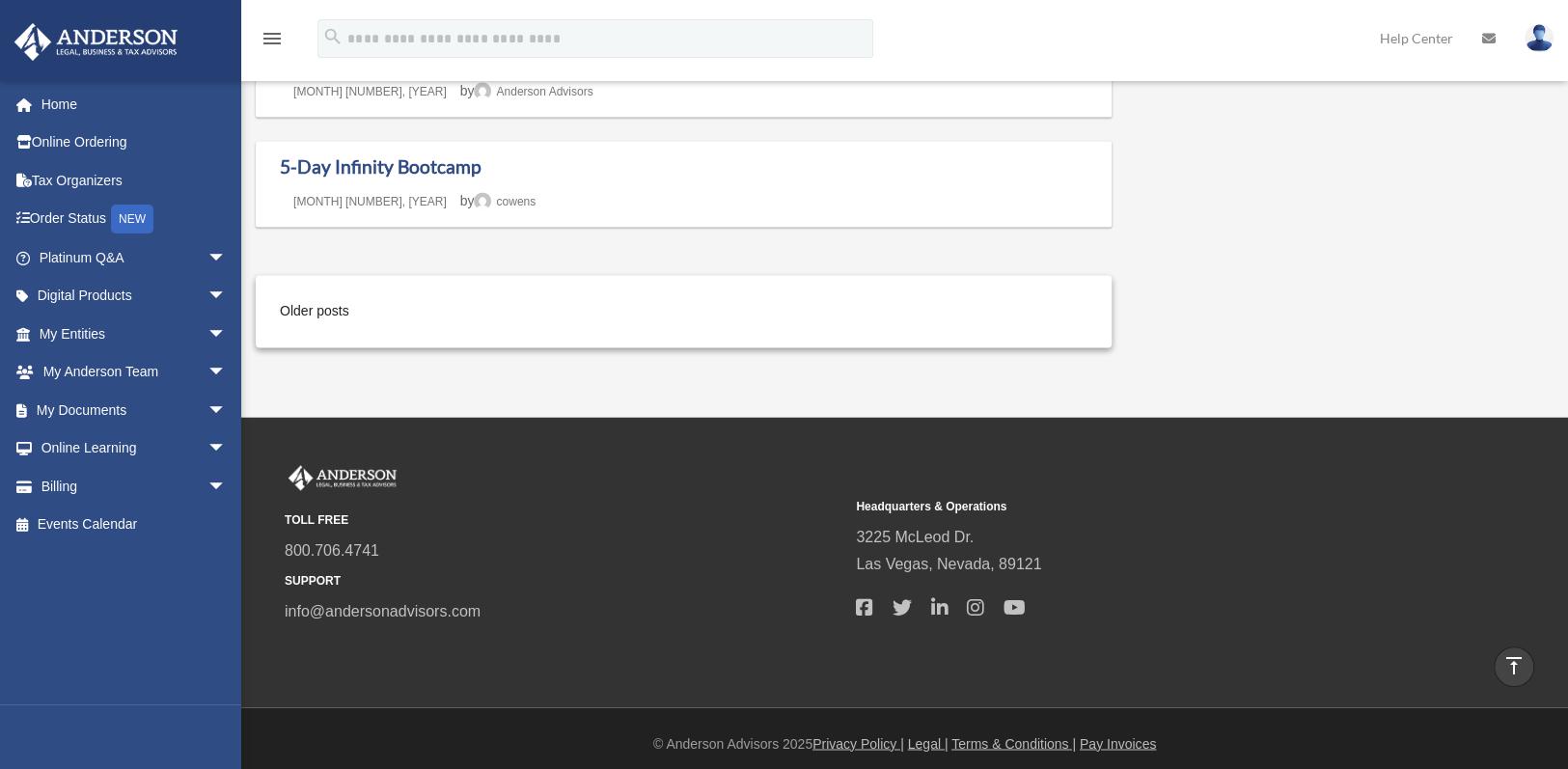 scroll, scrollTop: 1687, scrollLeft: 0, axis: vertical 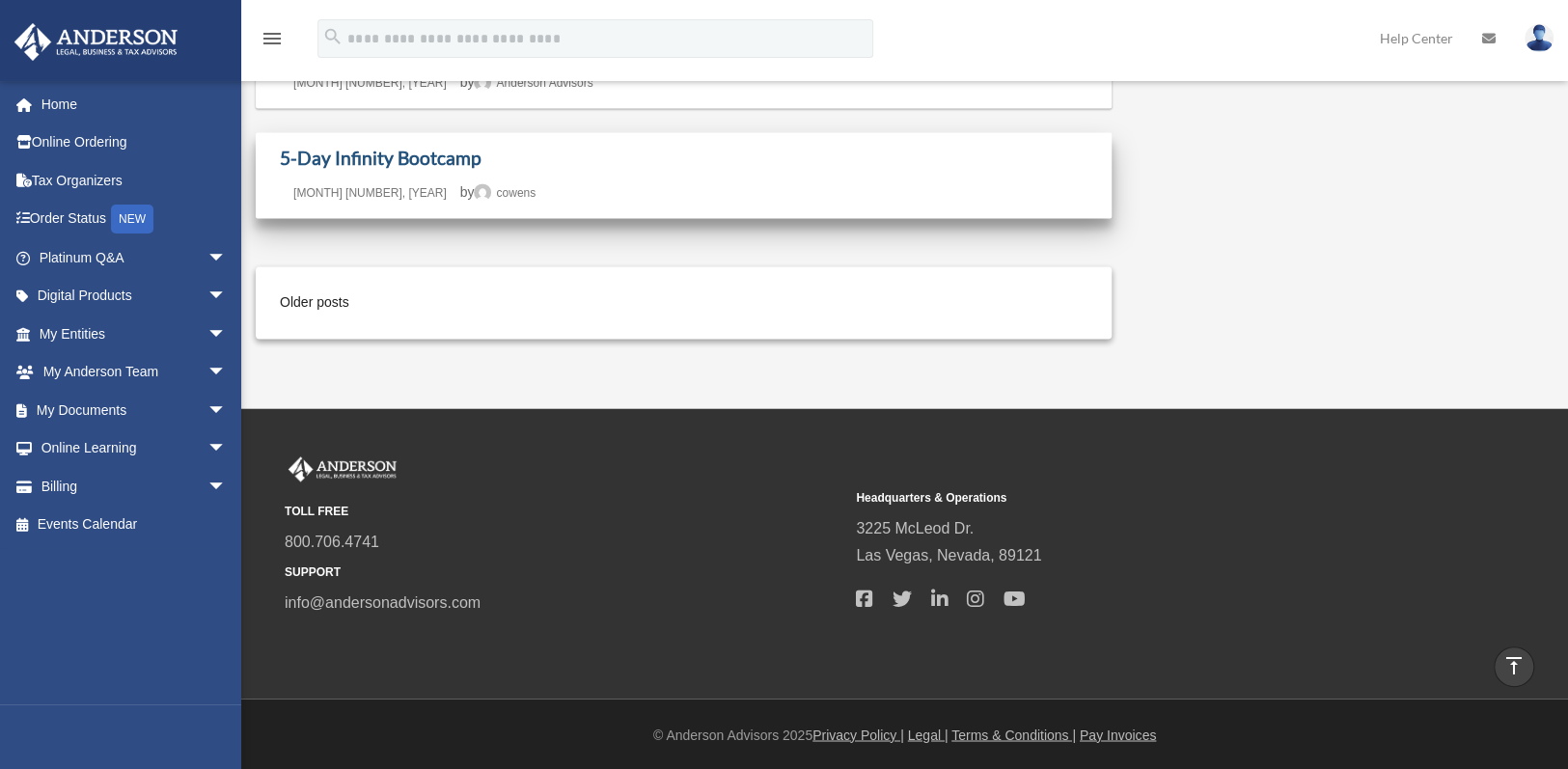 click on "5-Day Infinity Bootcamp" at bounding box center [380, 157] 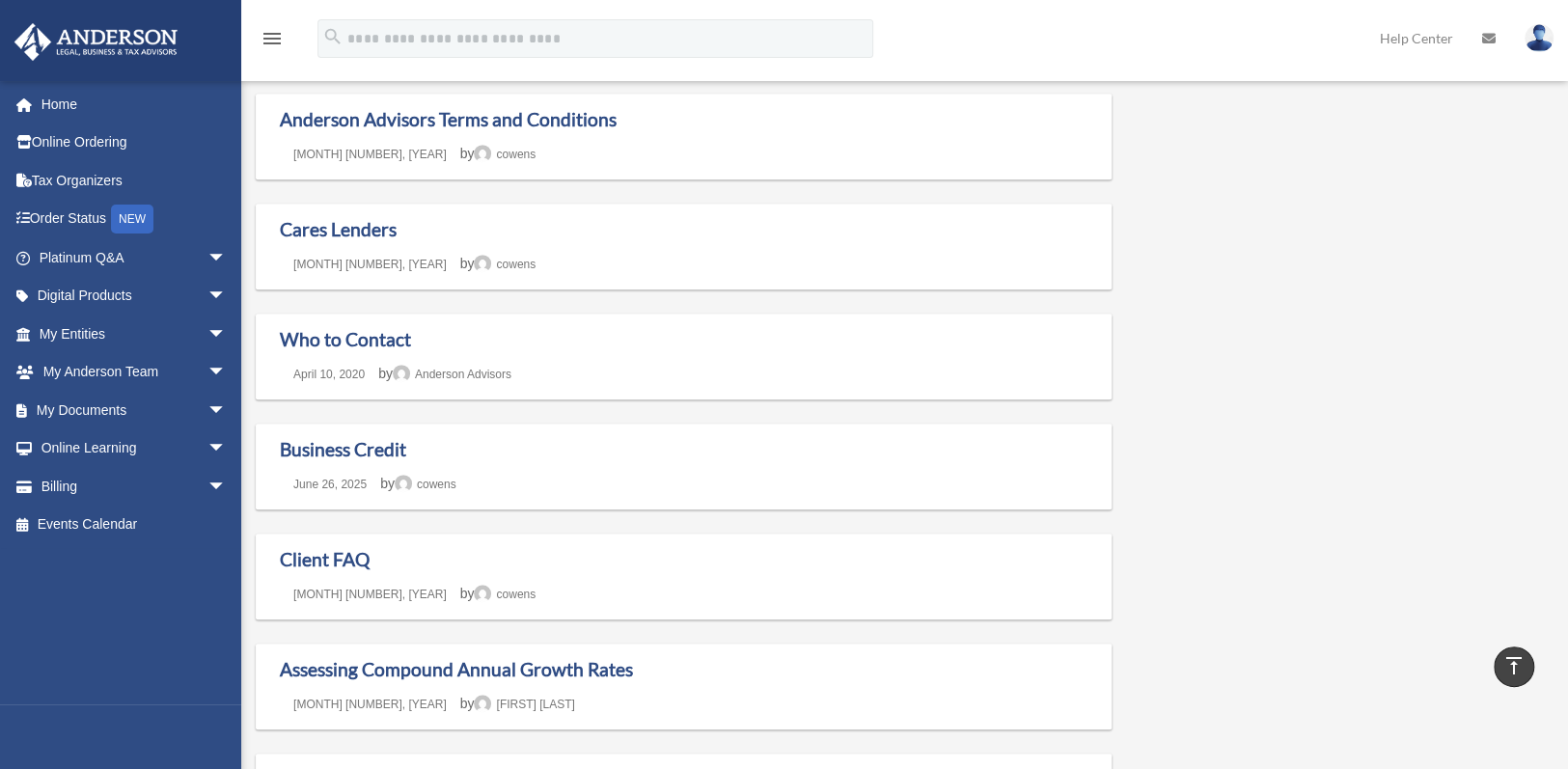 scroll, scrollTop: 0, scrollLeft: 0, axis: both 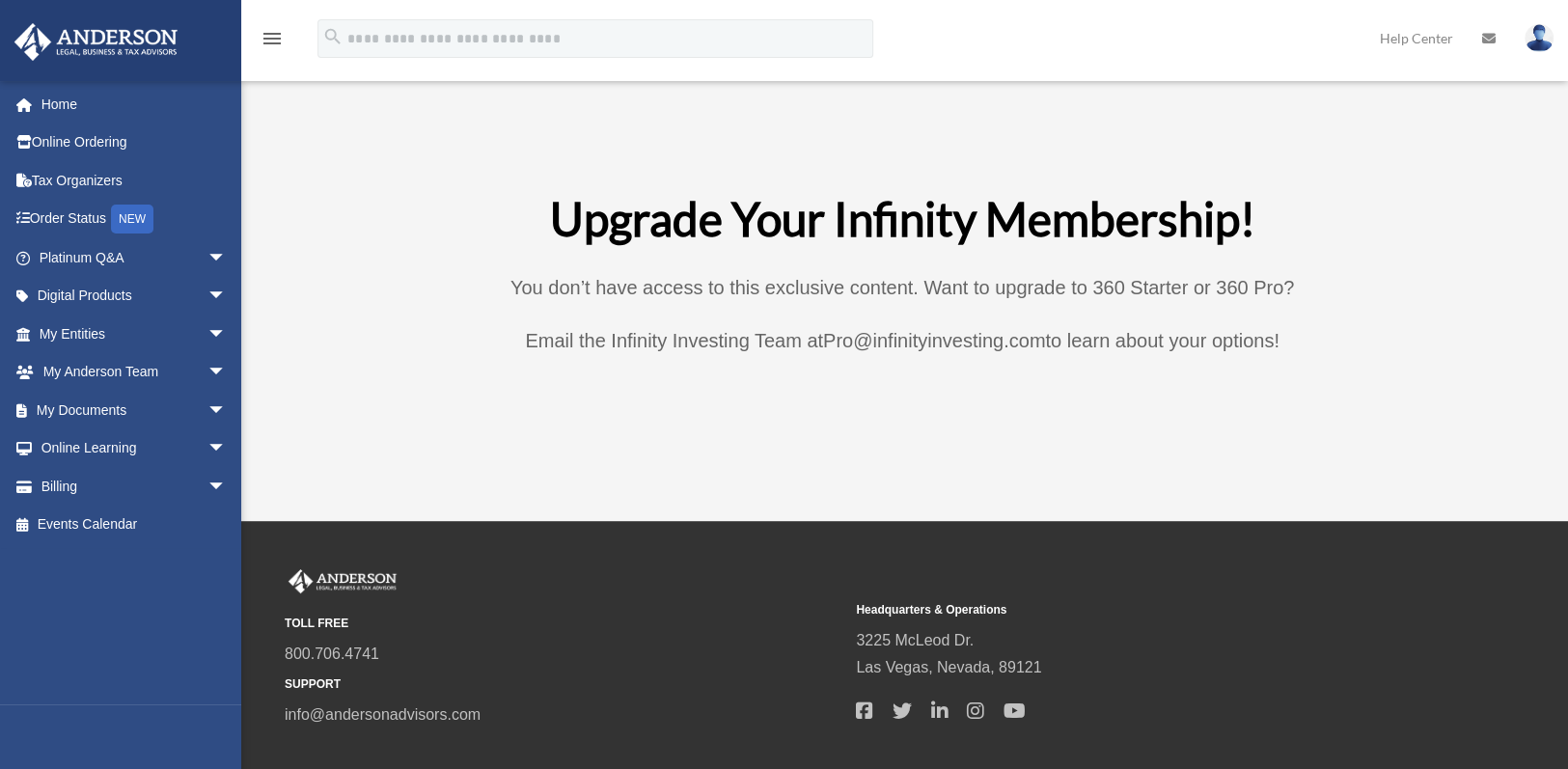 drag, startPoint x: 620, startPoint y: 336, endPoint x: 1312, endPoint y: 332, distance: 692.01156 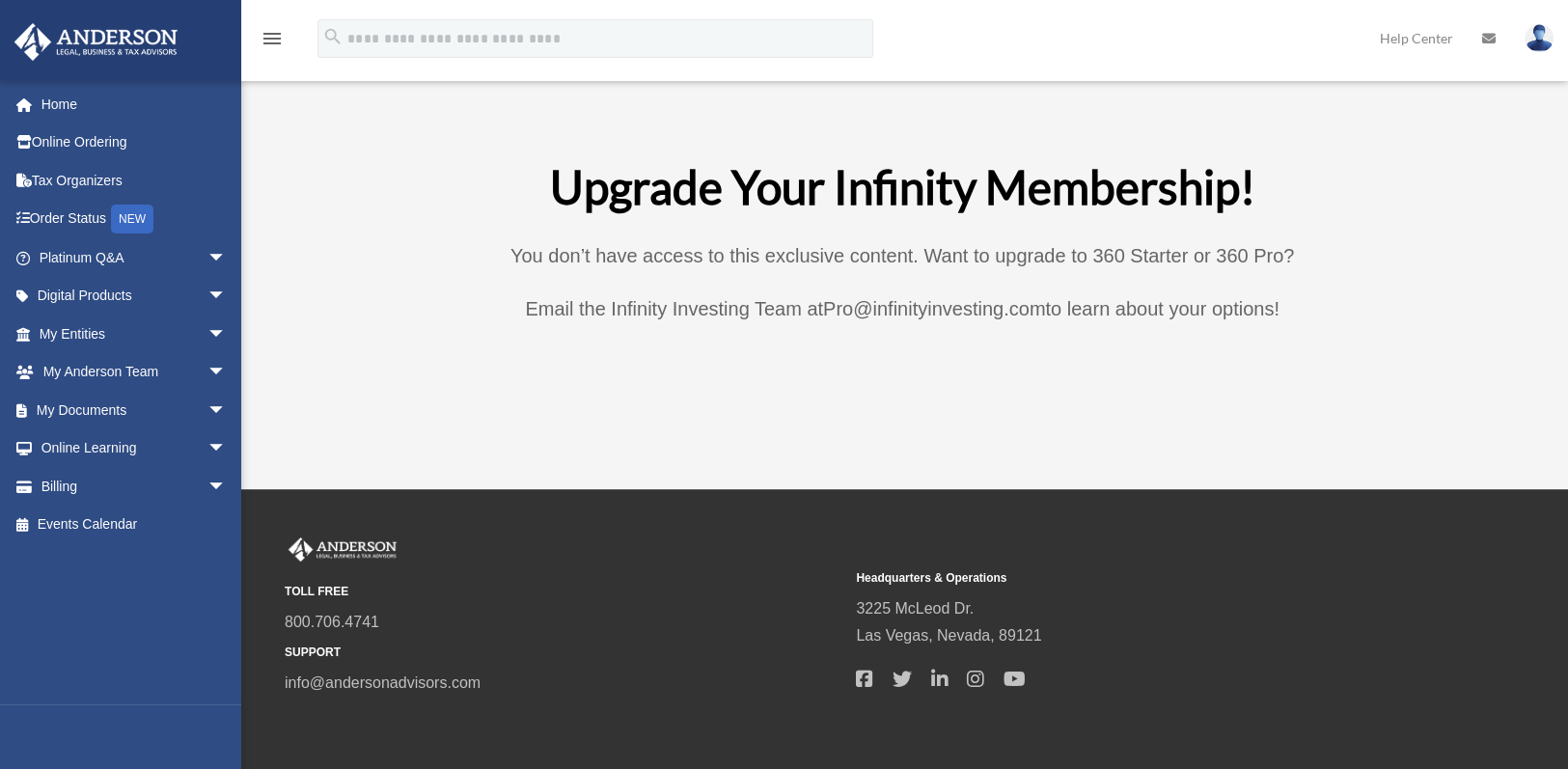 scroll, scrollTop: 0, scrollLeft: 0, axis: both 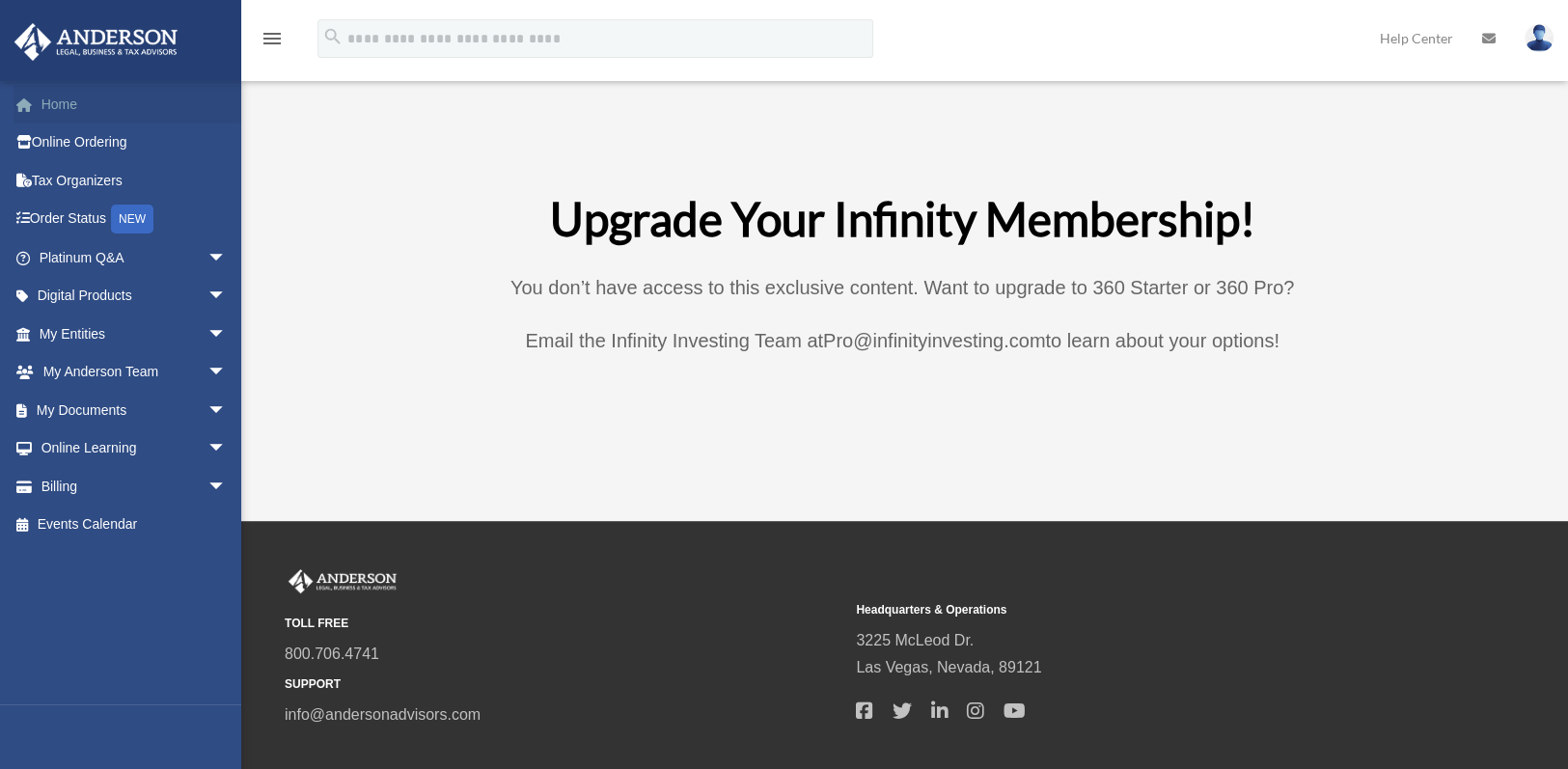 click on "Home" at bounding box center (134, 104) 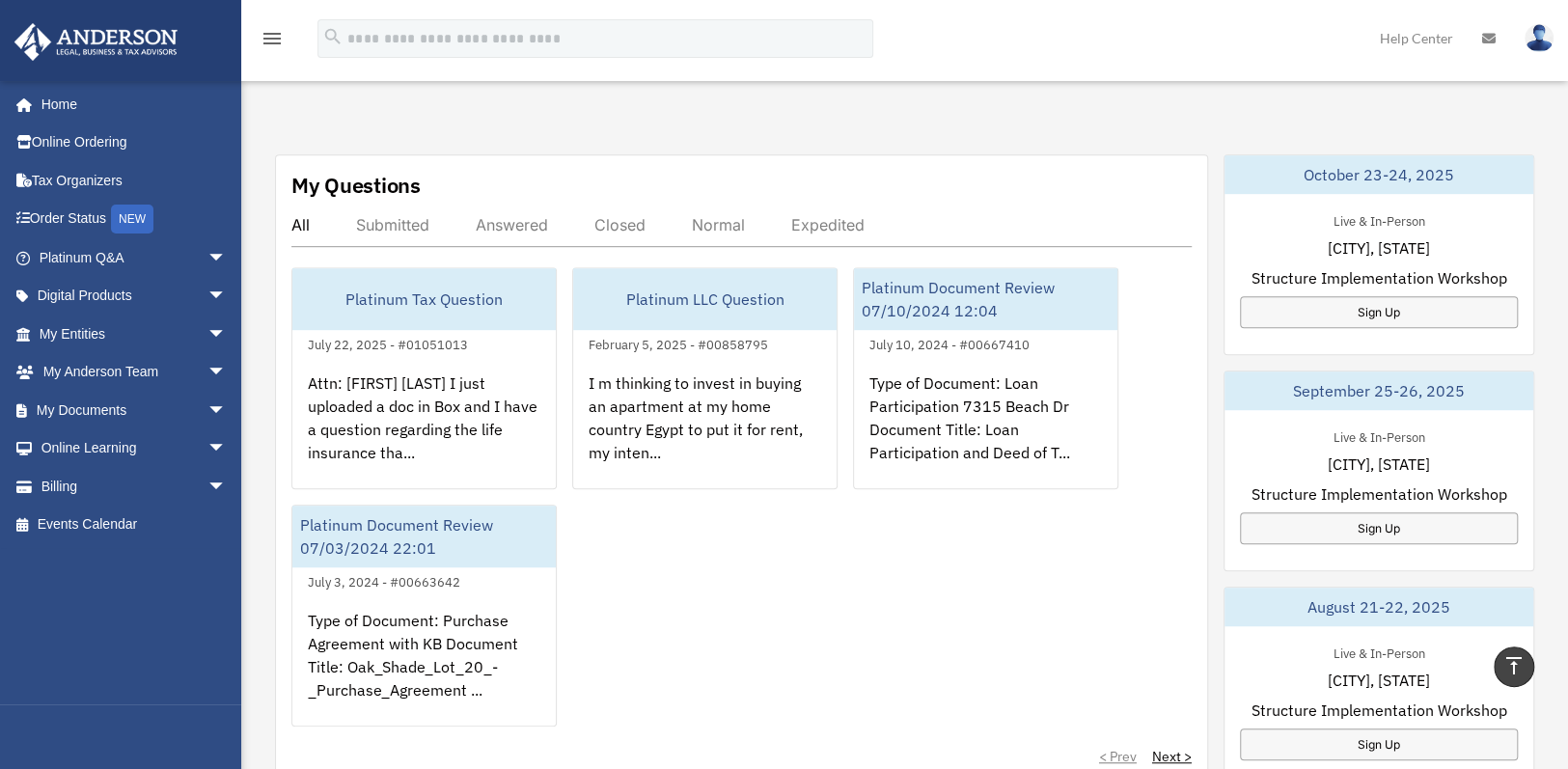 scroll, scrollTop: 579, scrollLeft: 0, axis: vertical 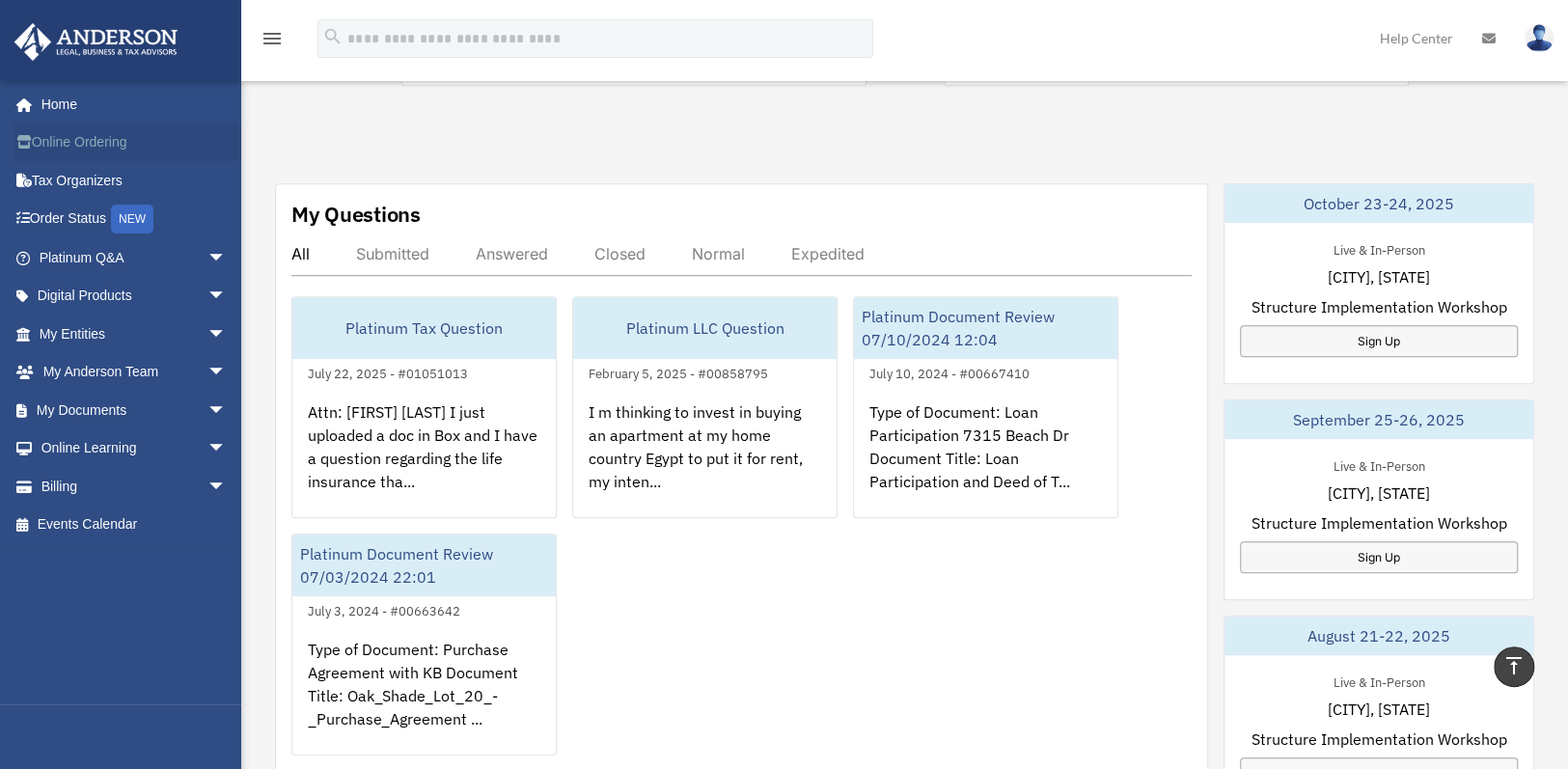 click on "Online Ordering" at bounding box center (134, 143) 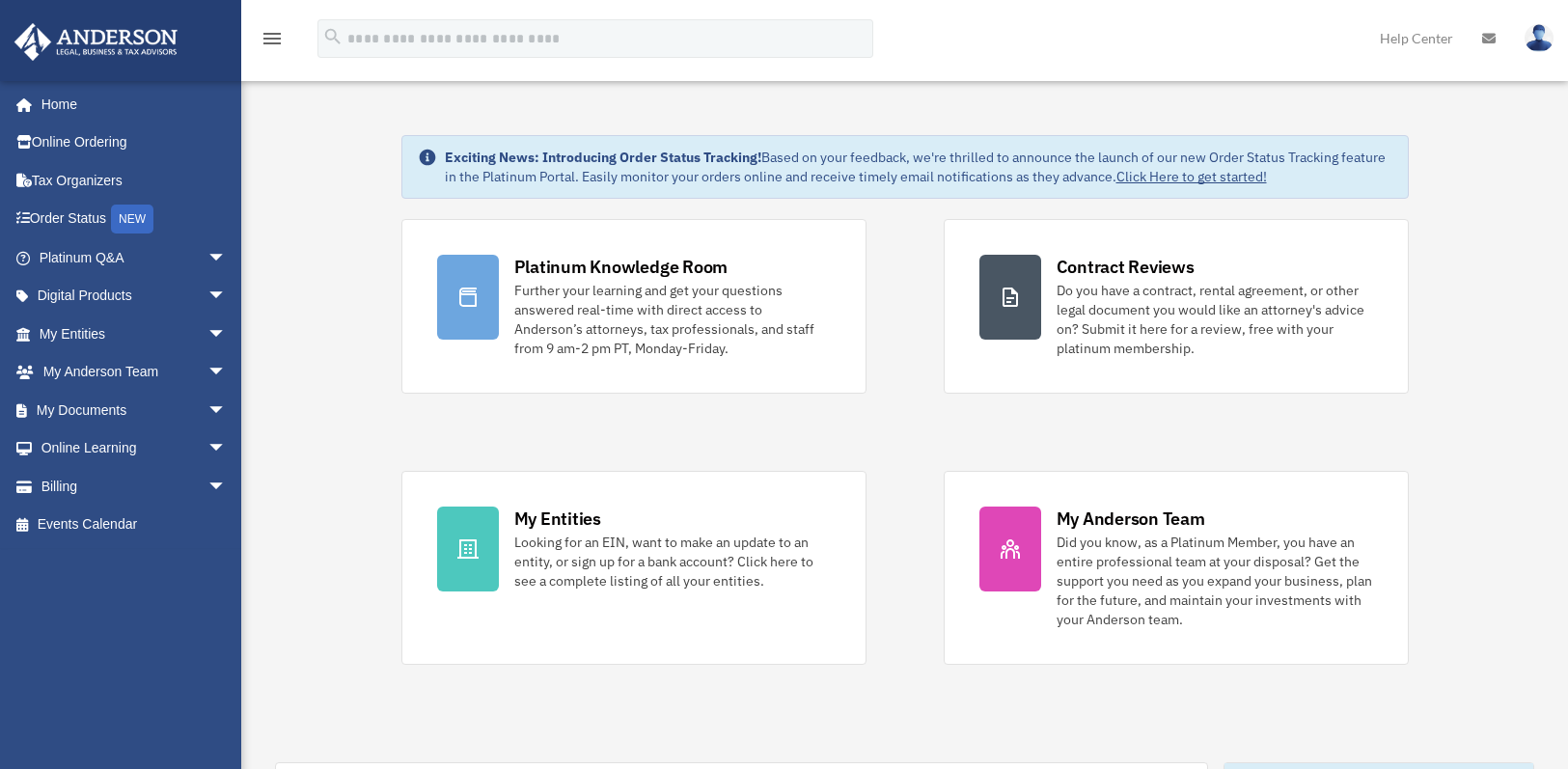 scroll, scrollTop: 0, scrollLeft: 0, axis: both 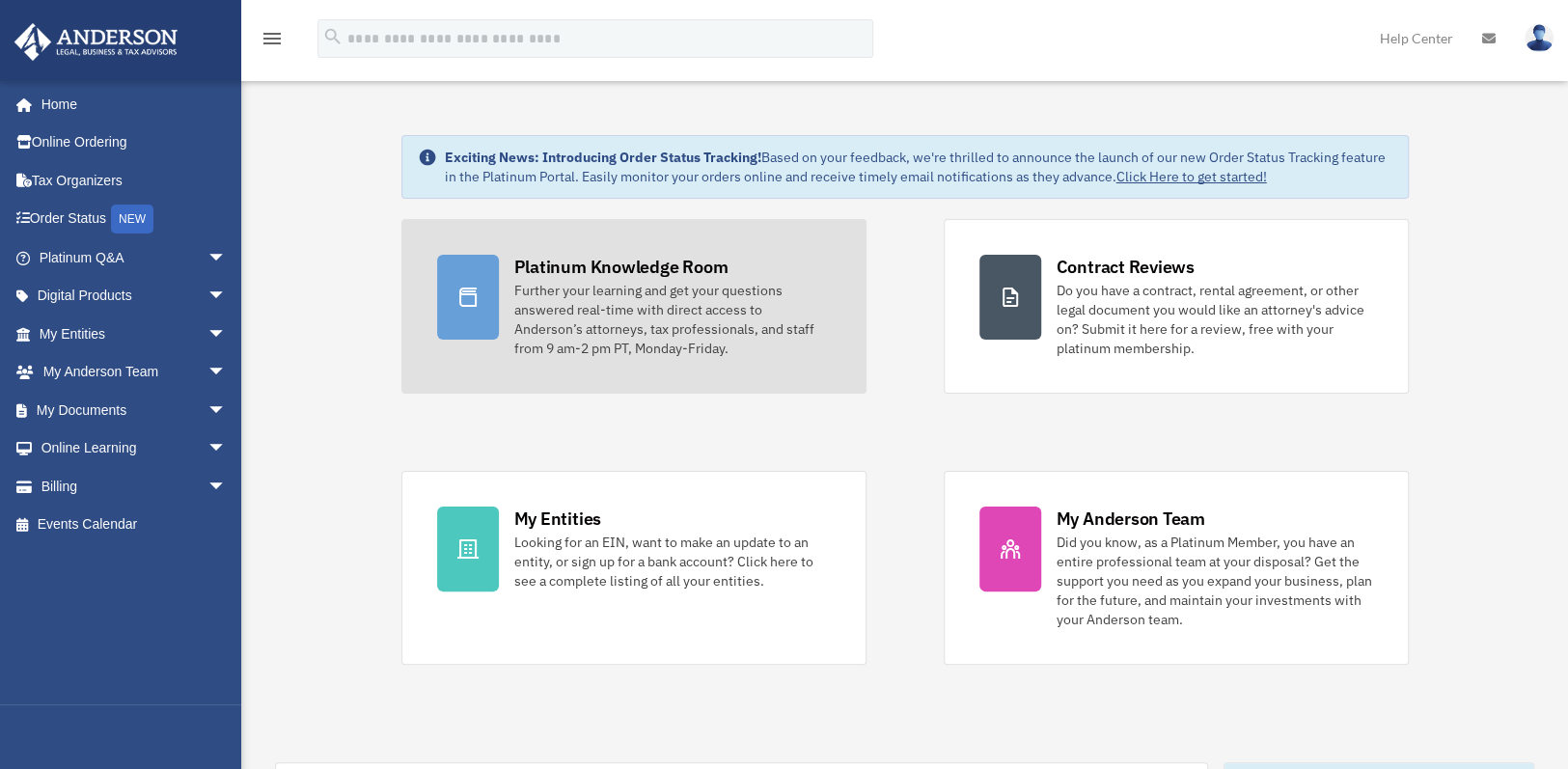 click on "Further your learning and get your questions answered real-time with direct access to Anderson’s attorneys, tax professionals, and staff from 9 am-2 pm PT, Monday-Friday." at bounding box center [673, 319] 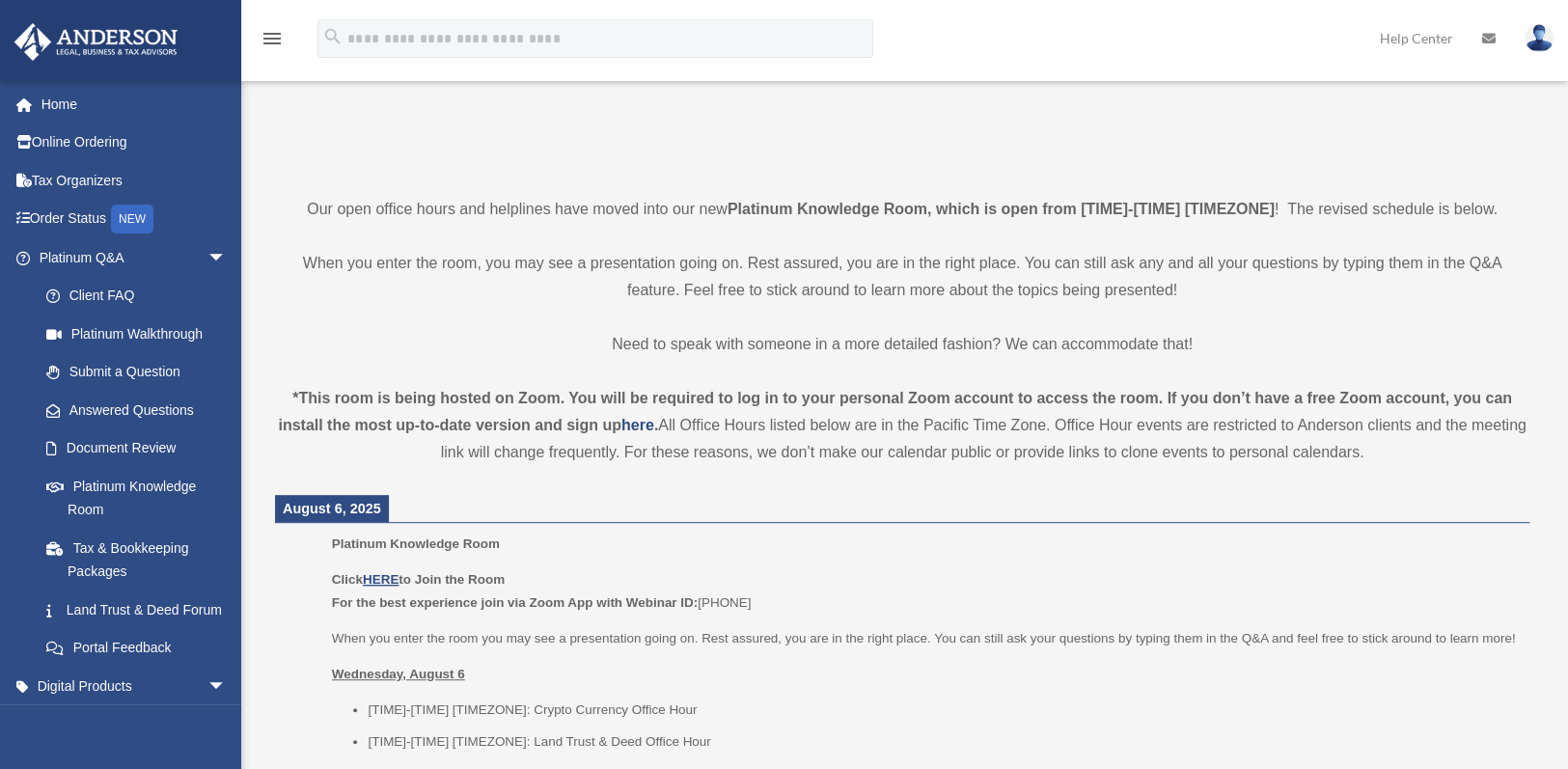 scroll, scrollTop: 386, scrollLeft: 0, axis: vertical 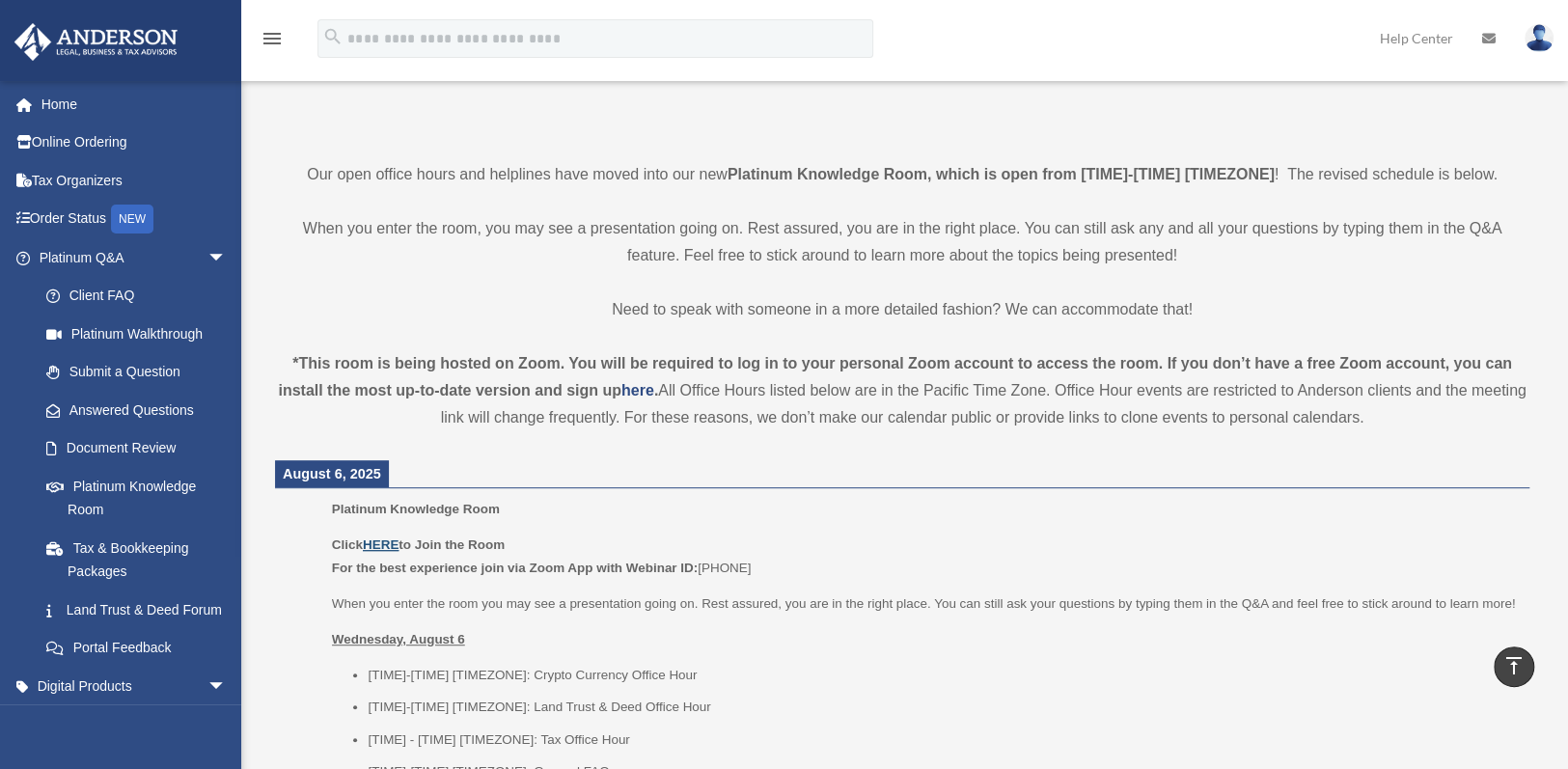 click on "HERE" at bounding box center [380, 544] 